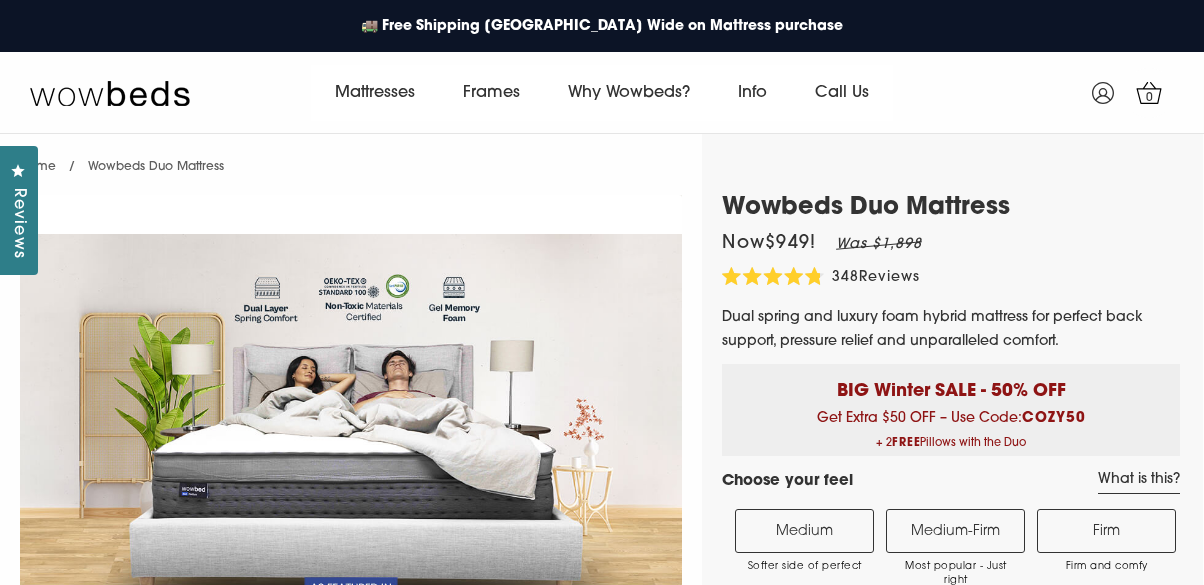 select on "Medium-Firm" 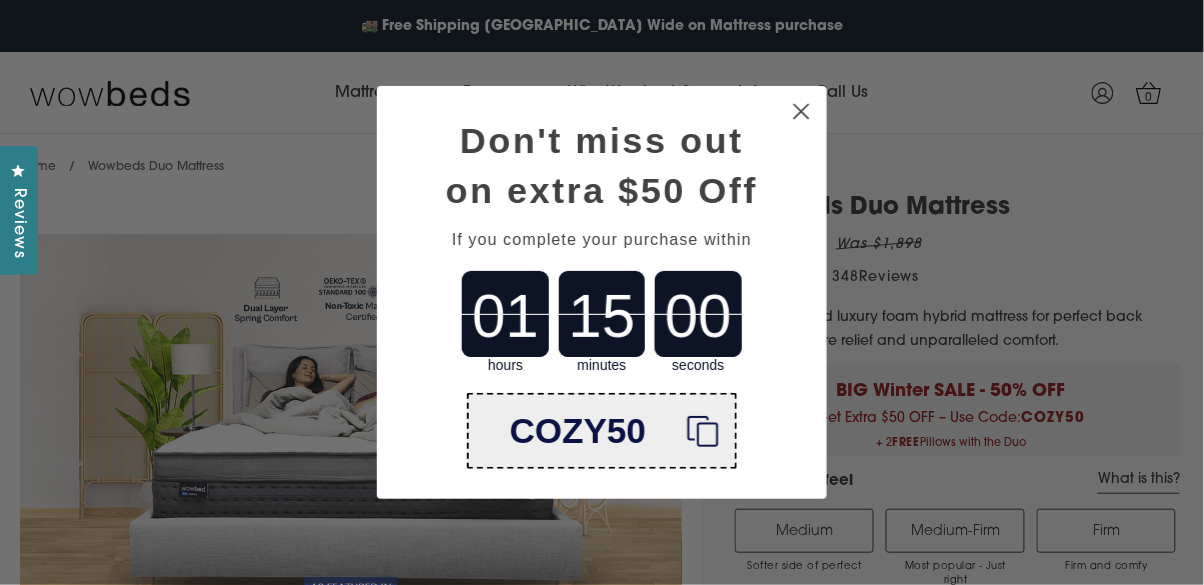 scroll, scrollTop: 0, scrollLeft: 0, axis: both 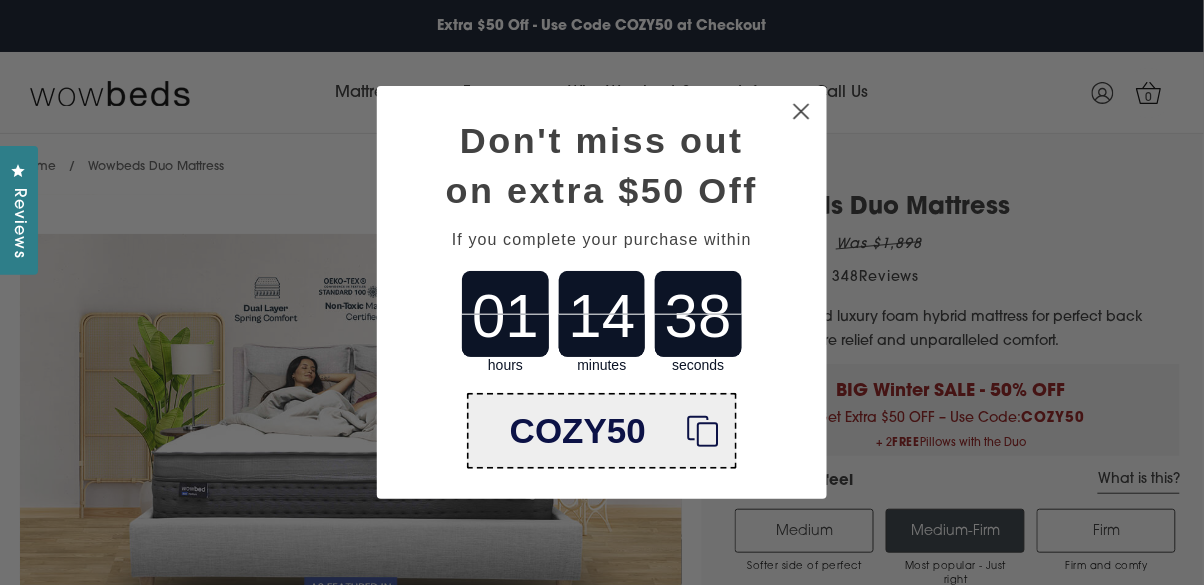 click on "Close dialog" 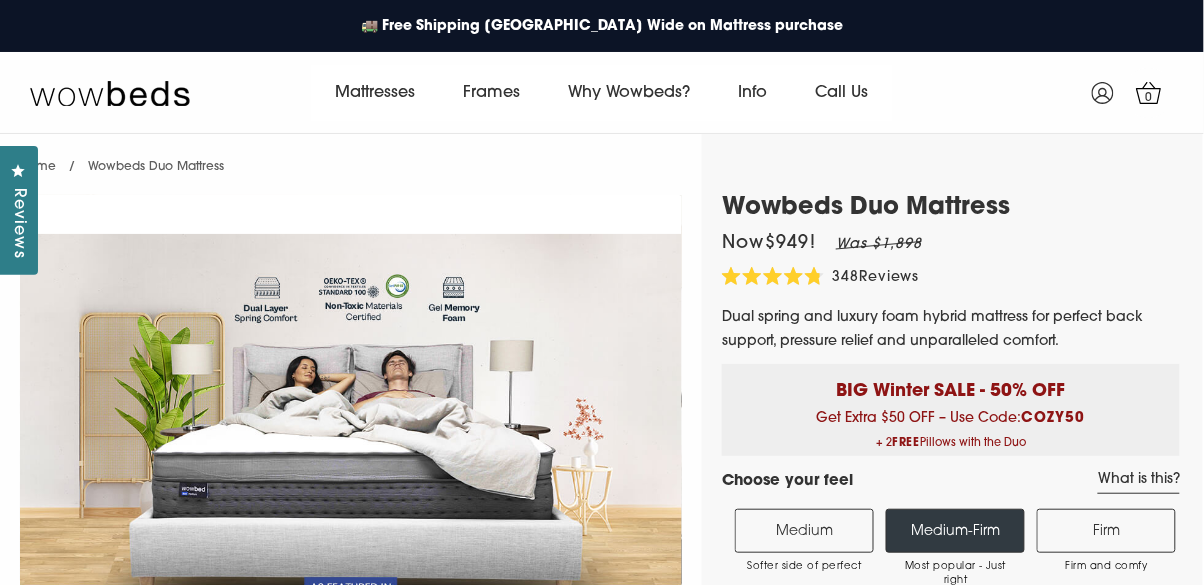 click 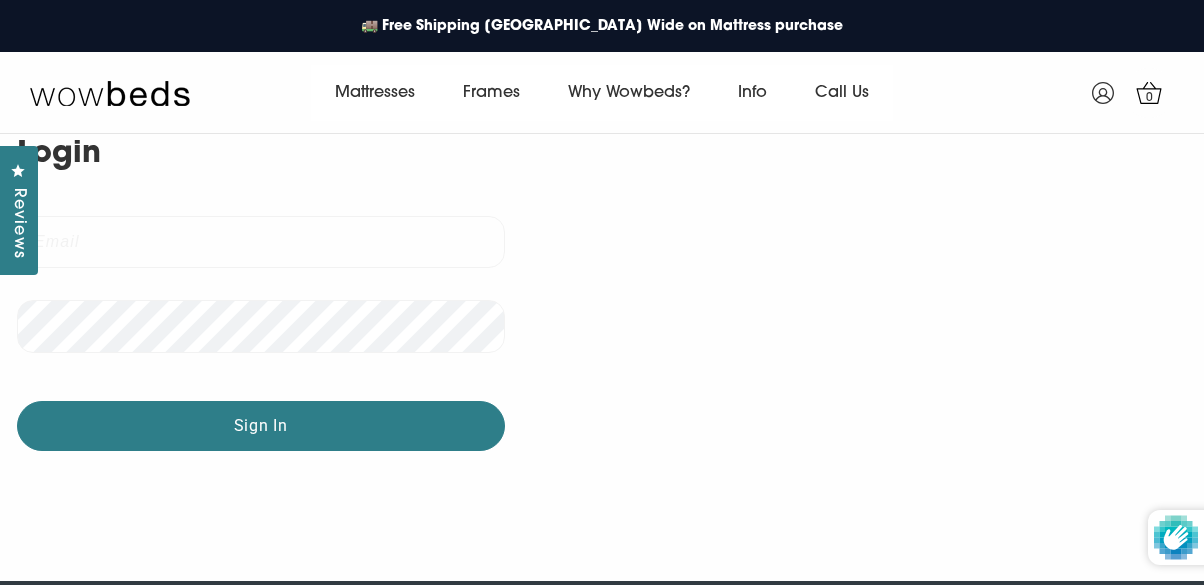 scroll, scrollTop: 0, scrollLeft: 0, axis: both 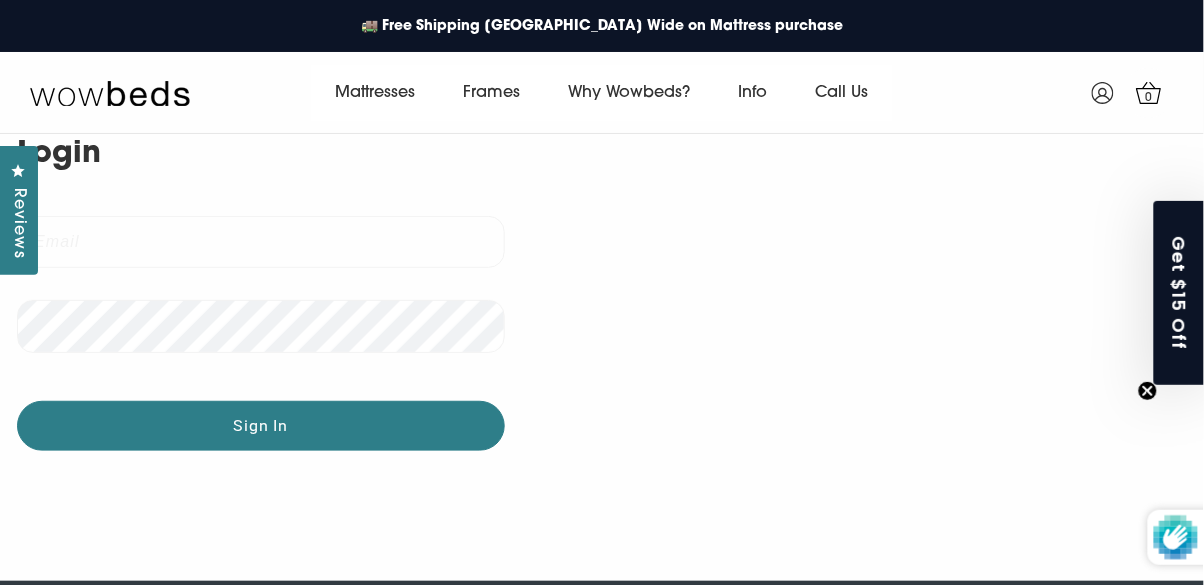 click on "Email" at bounding box center [261, 242] 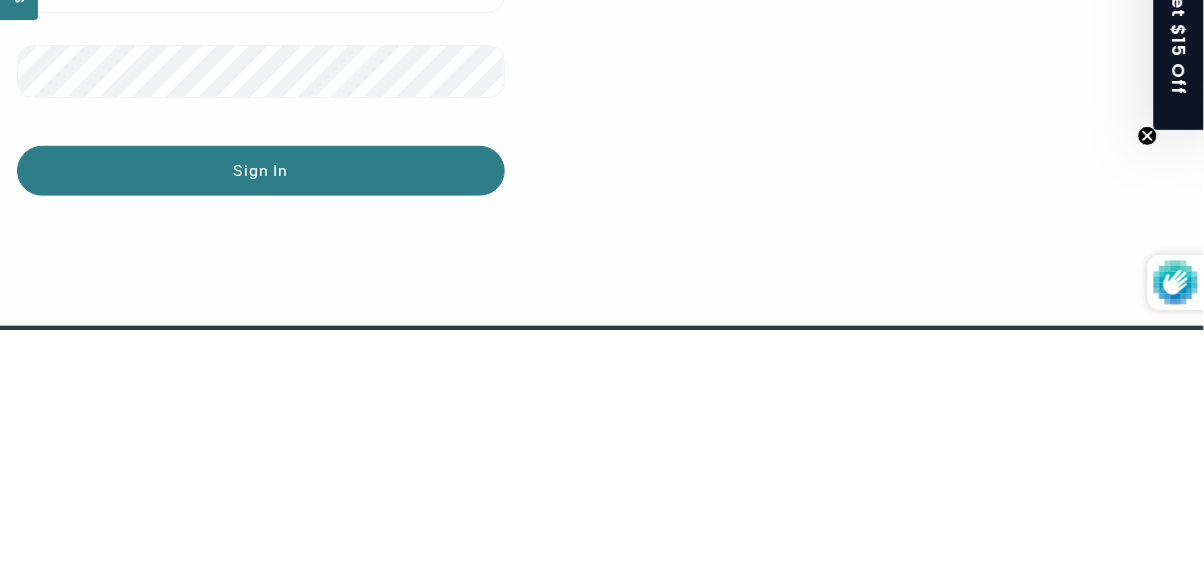click on "Sign In" at bounding box center (261, 426) 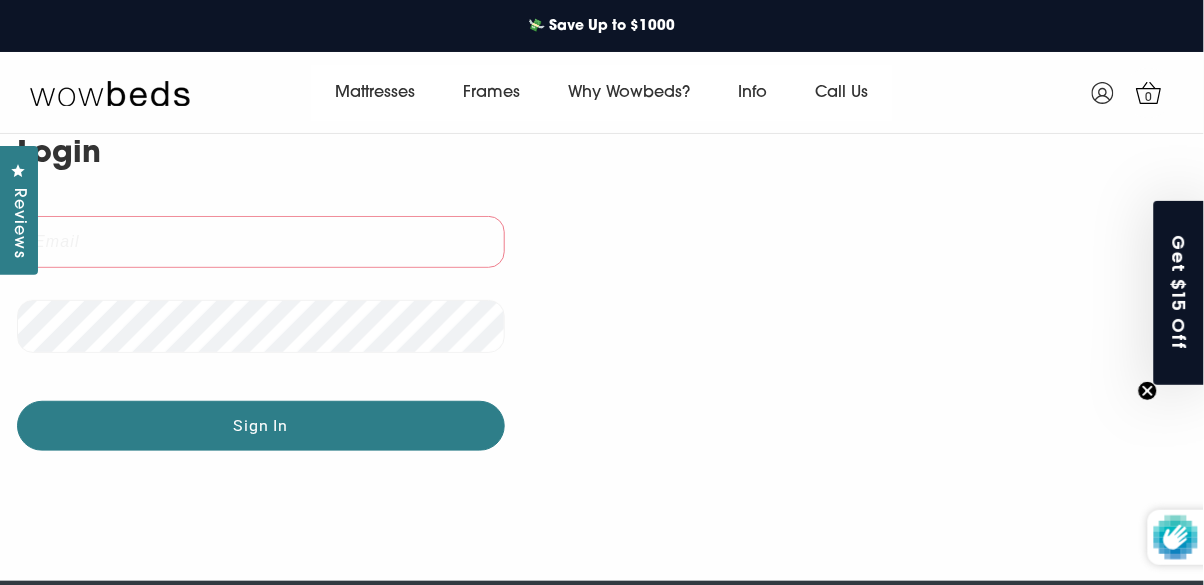 click on "Email" at bounding box center [261, 242] 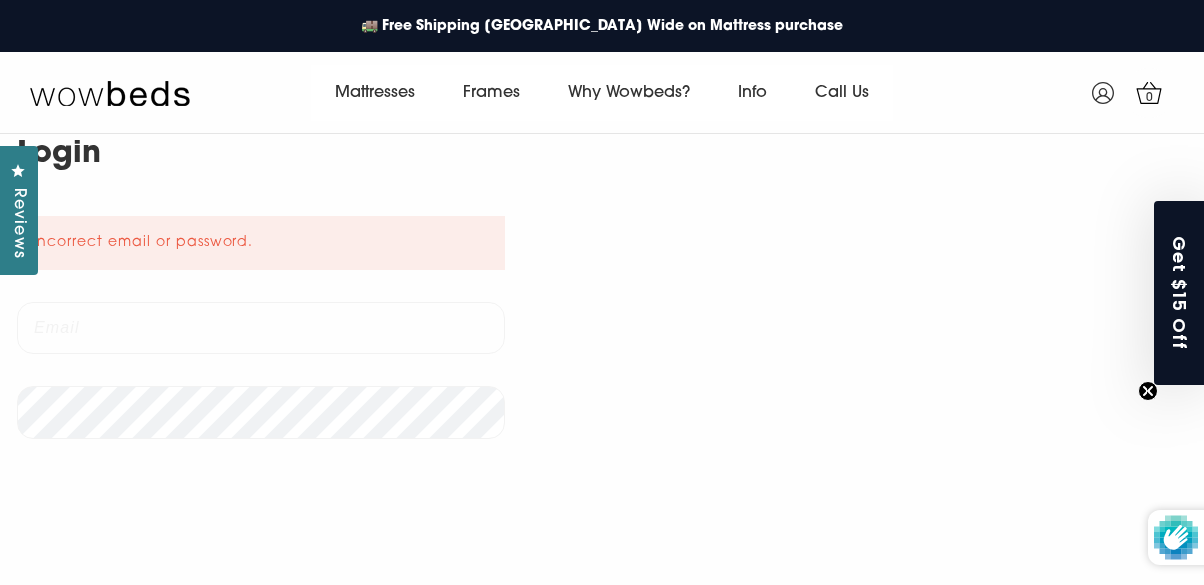 scroll, scrollTop: 0, scrollLeft: 0, axis: both 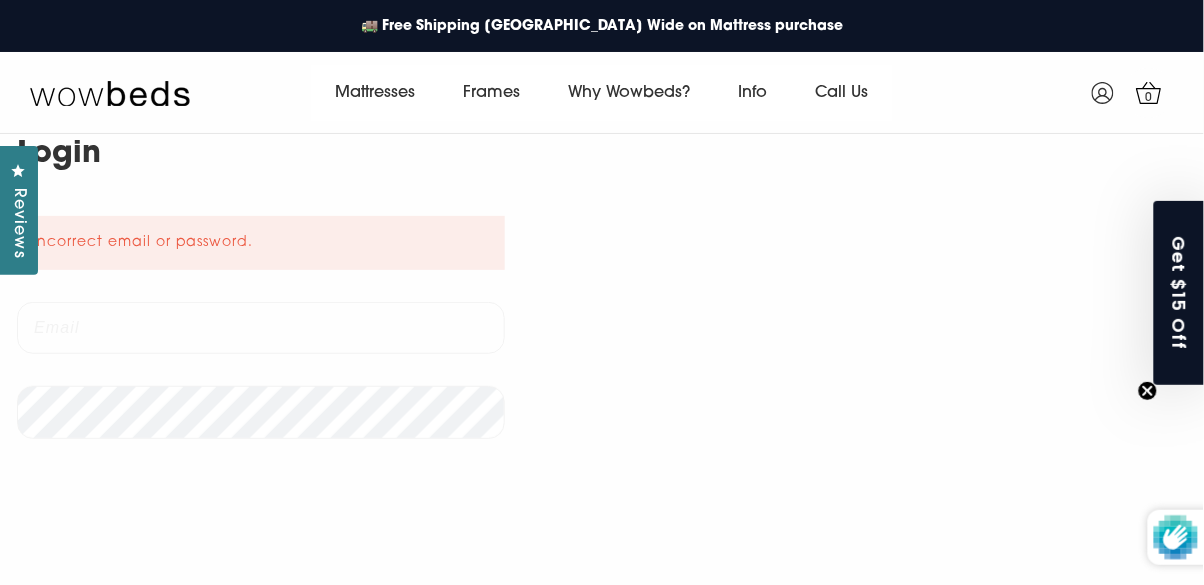 click on "Email" at bounding box center [261, 328] 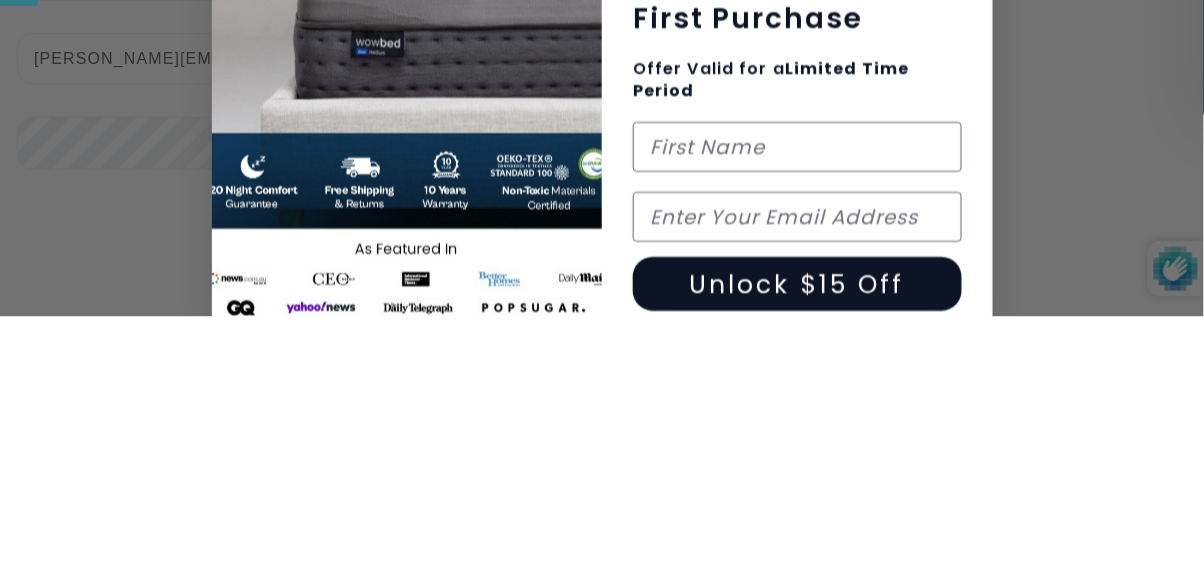 type on "wayne.crisford@gmail.com" 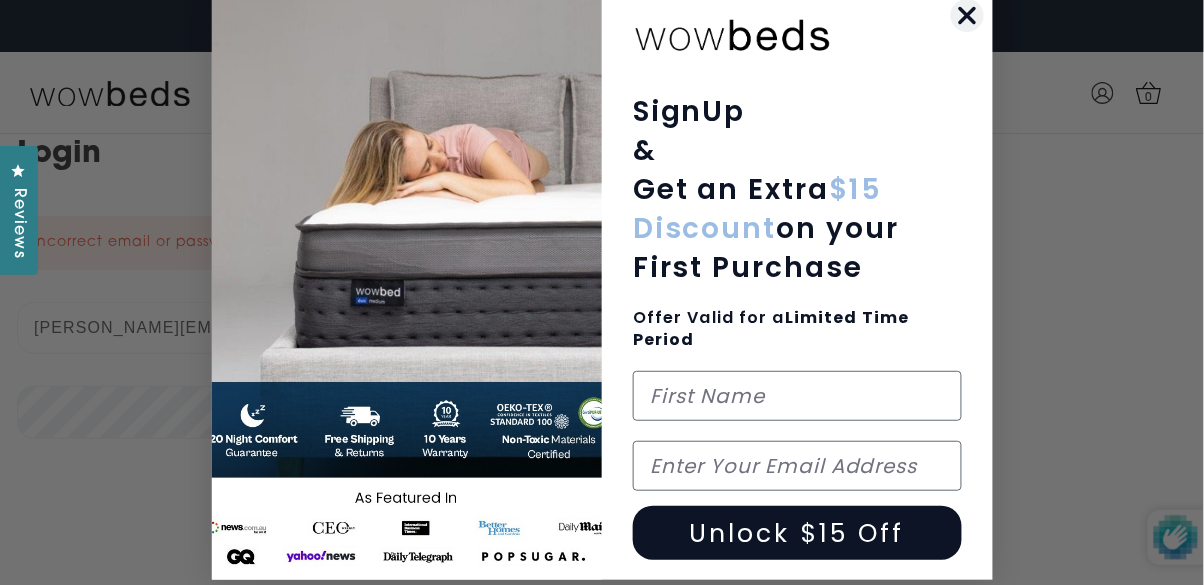 scroll, scrollTop: 24, scrollLeft: 0, axis: vertical 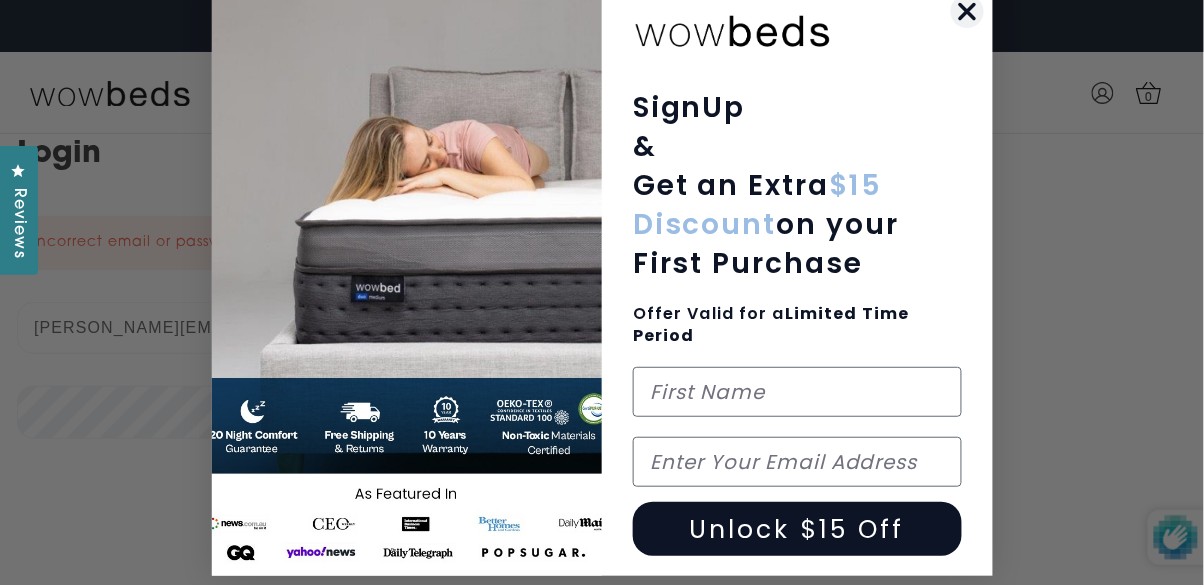 click on "Close dialog SignUp
&
Get an Extra  $15 Discount  on your First Purchase Offer Valid for a  Limited Time Period Email Unlock $15 Off Submit" at bounding box center [602, 292] 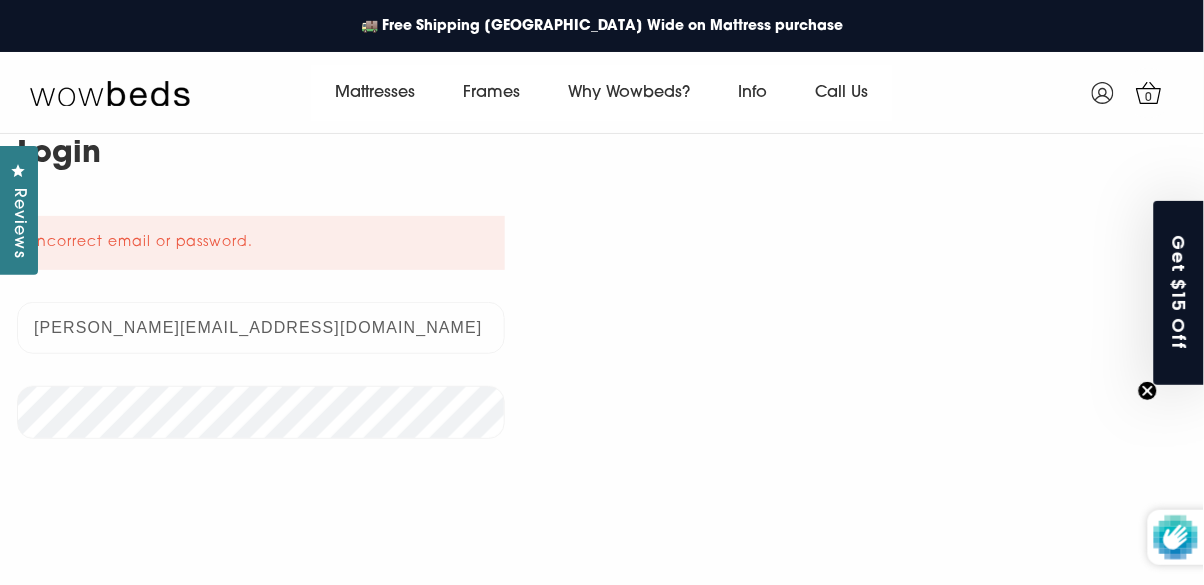 click 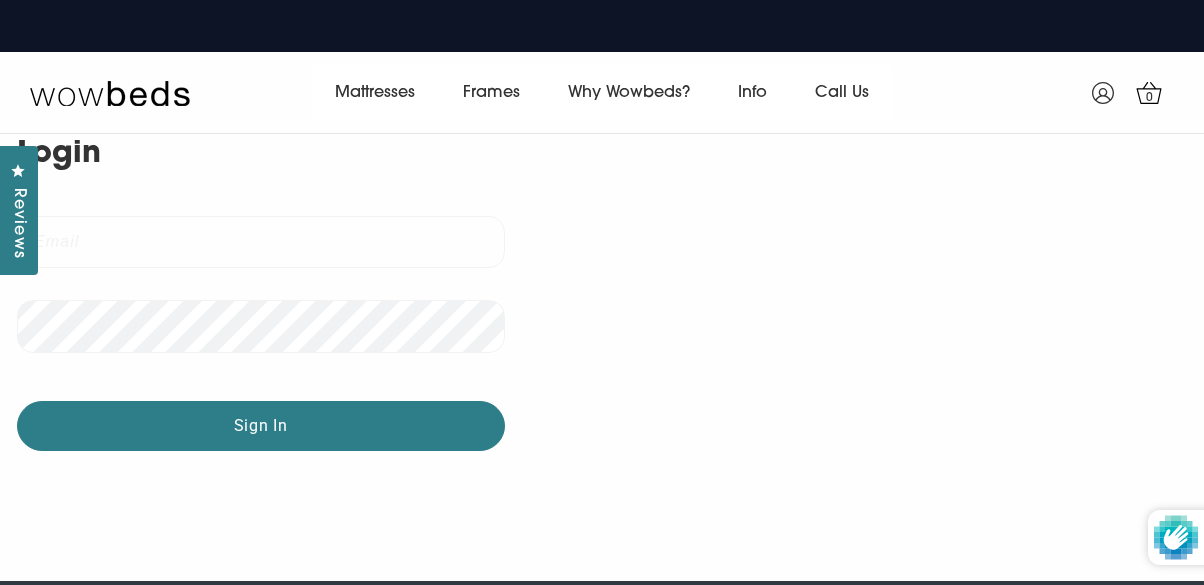 scroll, scrollTop: 0, scrollLeft: 0, axis: both 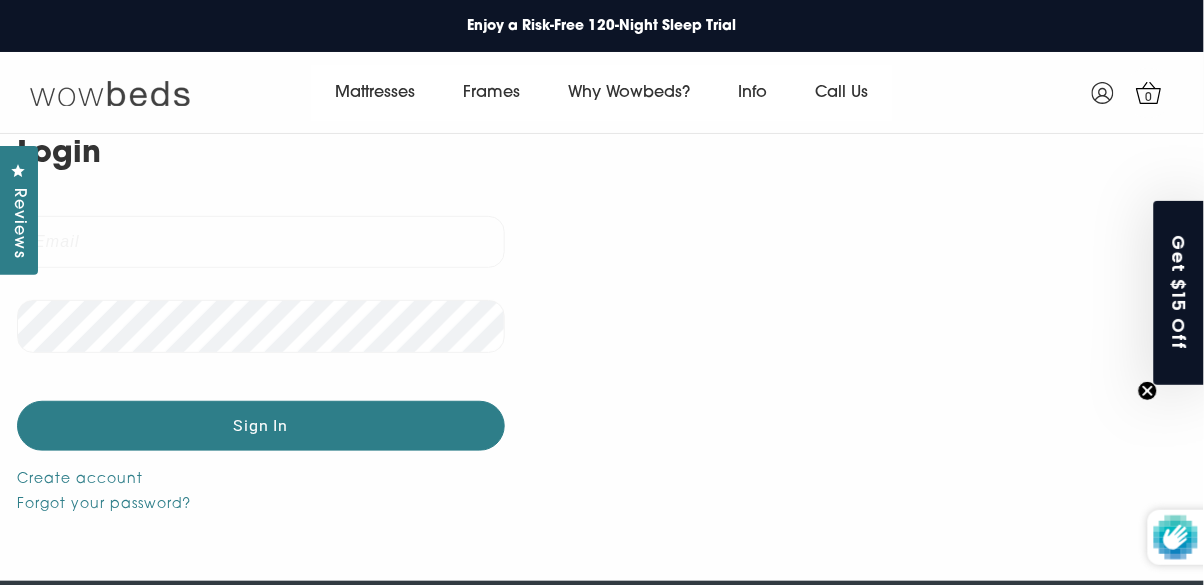 click at bounding box center (110, 93) 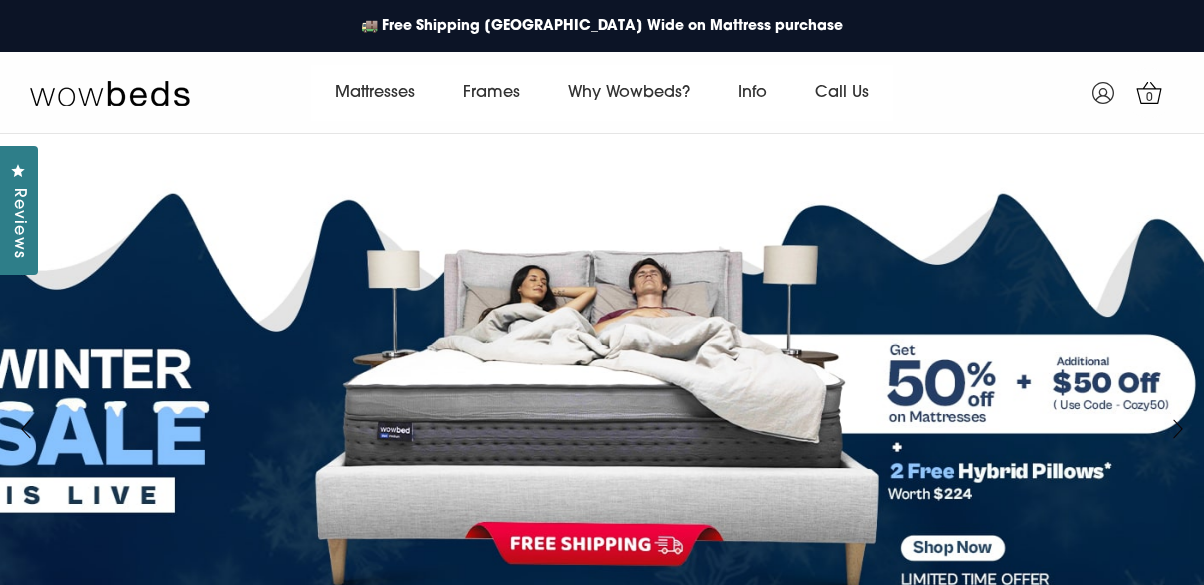 scroll, scrollTop: 0, scrollLeft: 0, axis: both 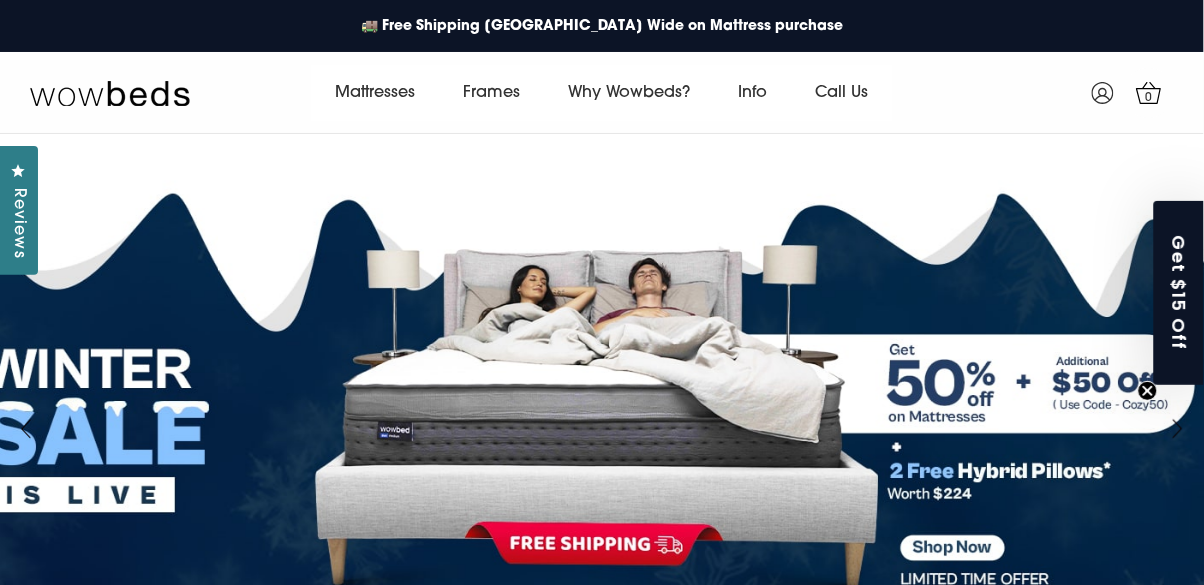 click 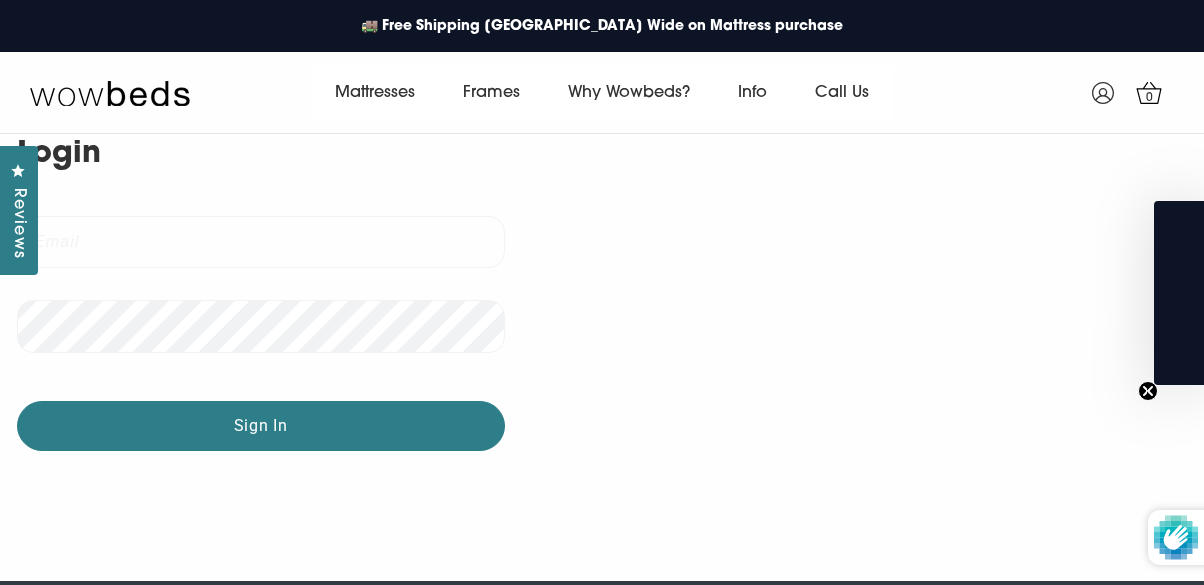 scroll, scrollTop: 0, scrollLeft: 0, axis: both 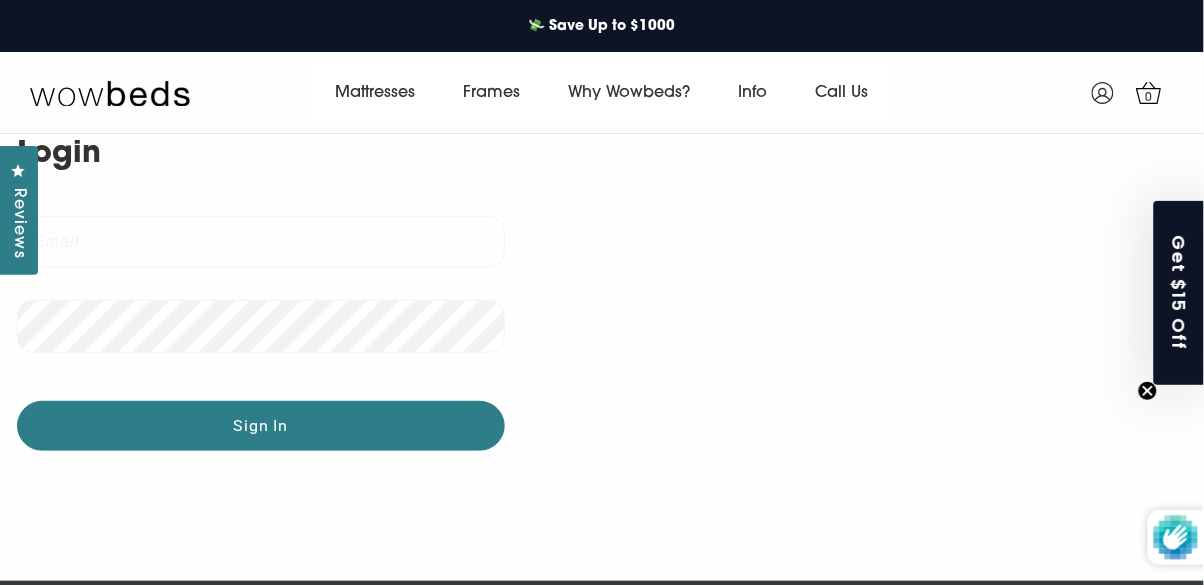 click on "Login" at bounding box center [602, 155] 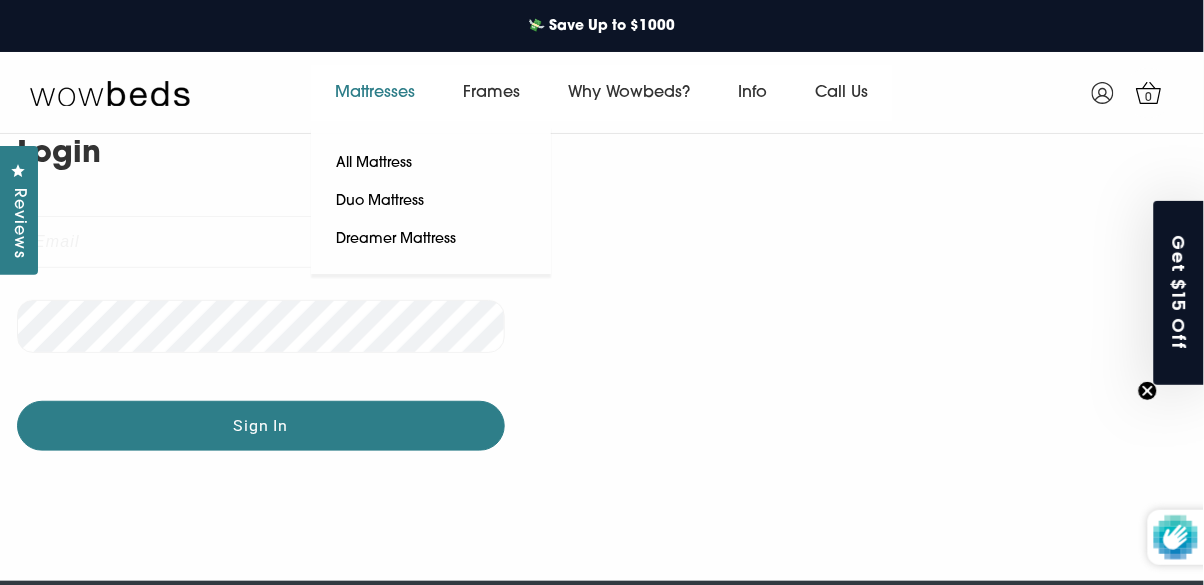 click on "Mattresses" at bounding box center [375, 93] 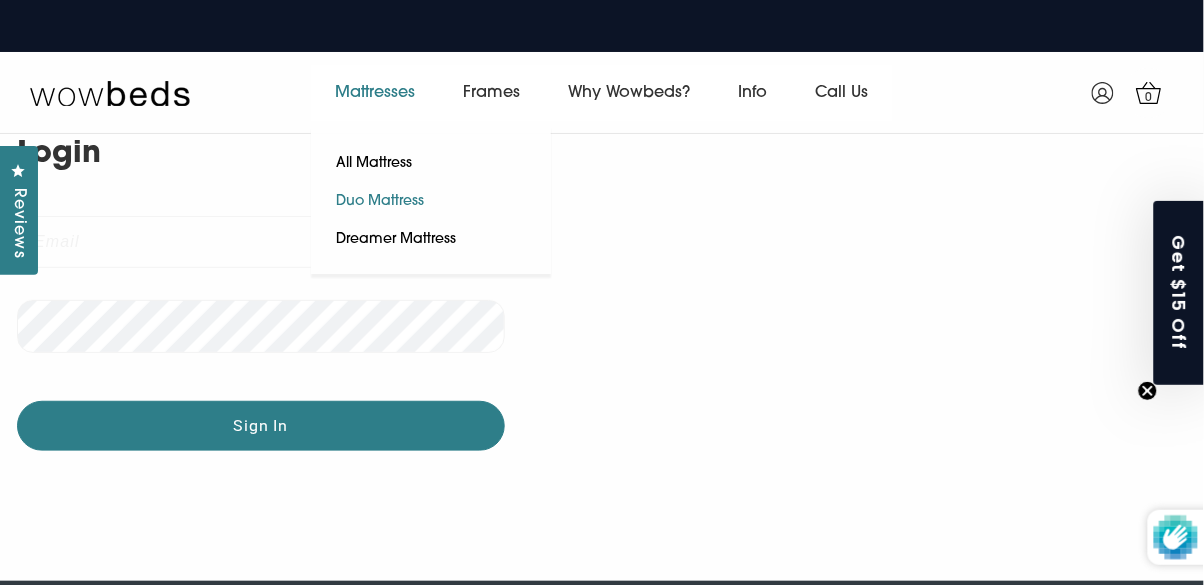 click on "Duo Mattress" at bounding box center [380, 202] 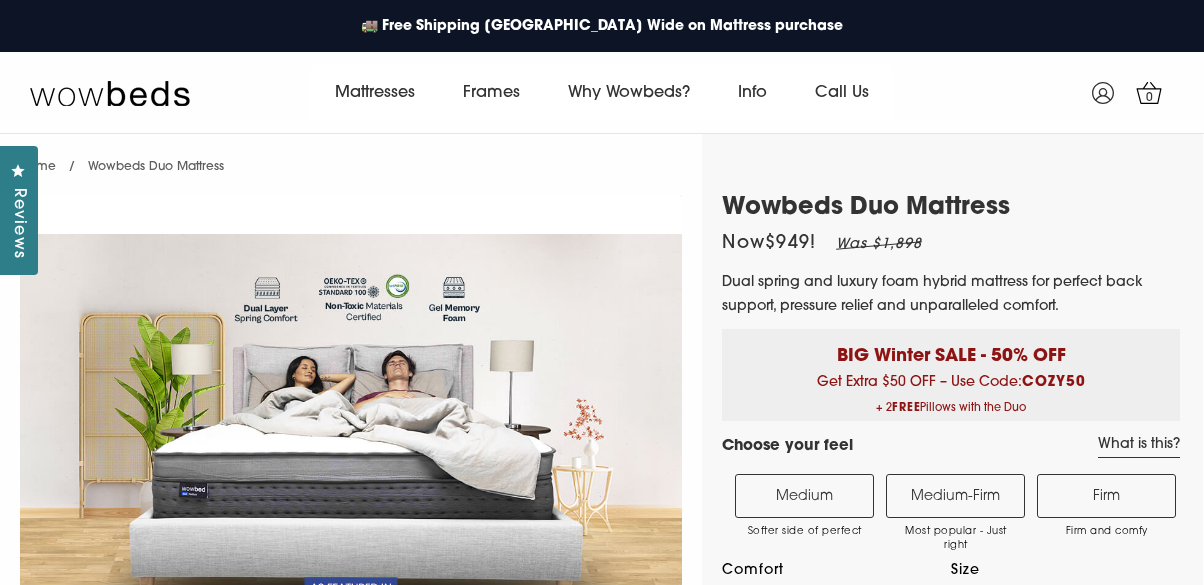 select on "Medium-Firm" 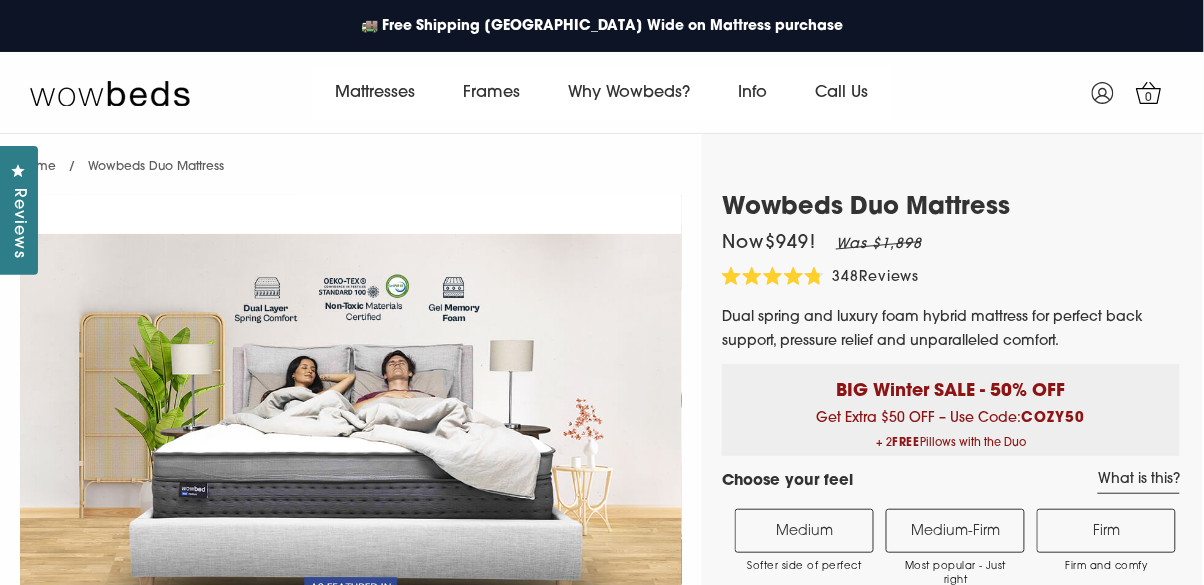 click on "Medium
Softer side of perfect" at bounding box center [804, 531] 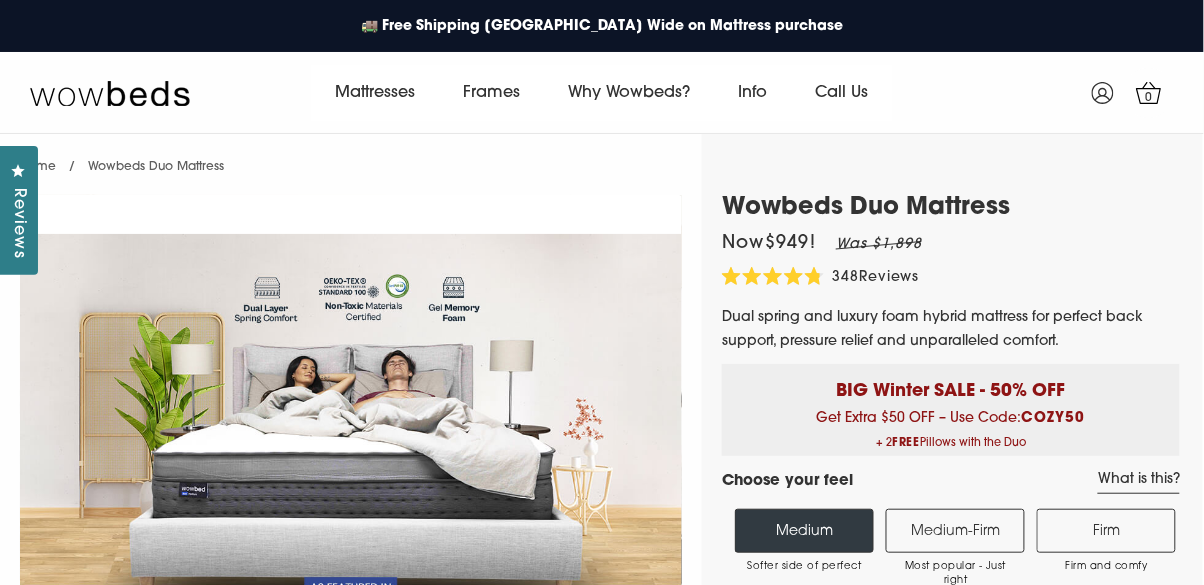 select on "Medium" 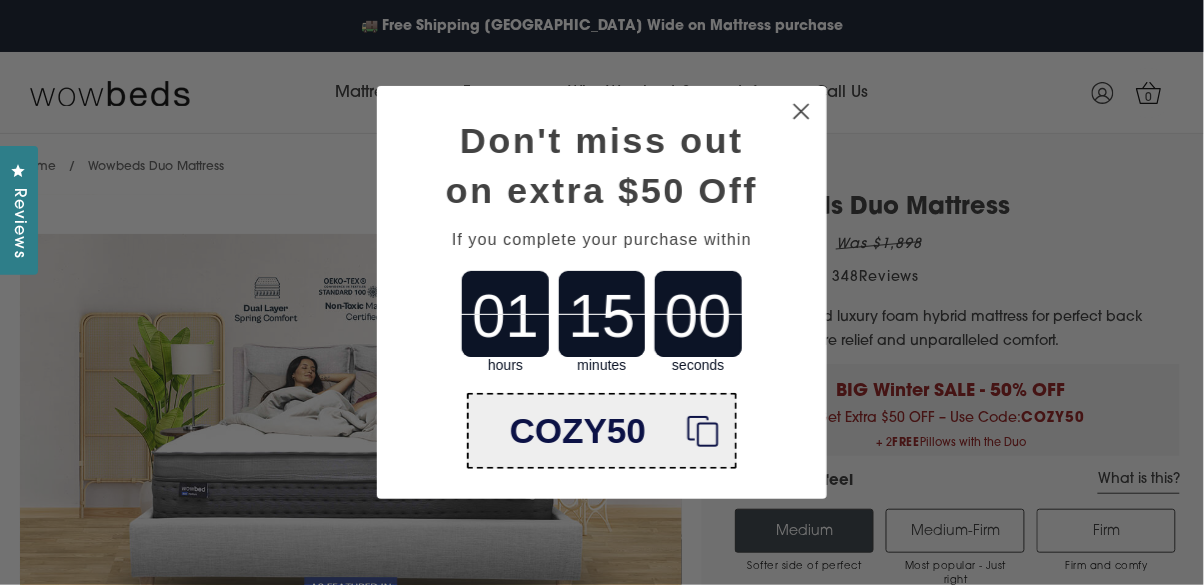 scroll, scrollTop: 0, scrollLeft: 0, axis: both 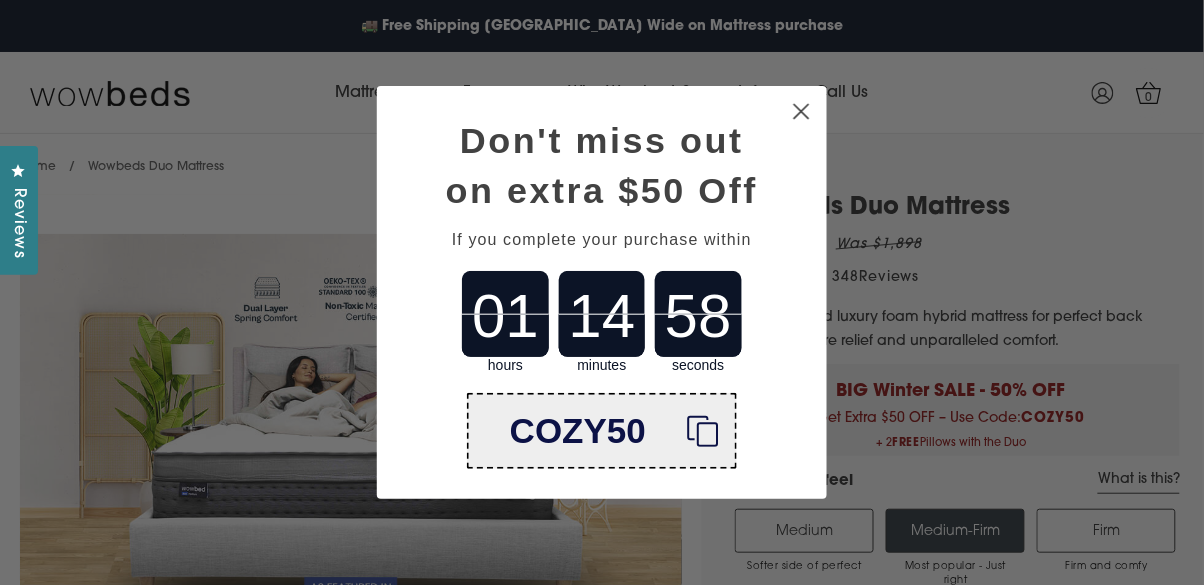 click 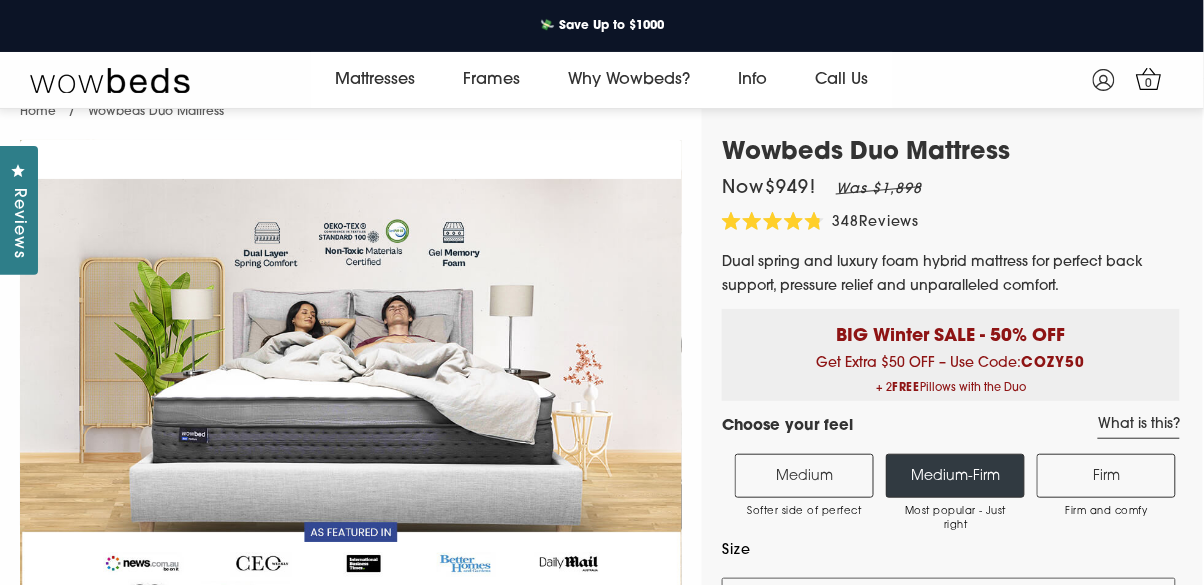 scroll, scrollTop: 90, scrollLeft: 0, axis: vertical 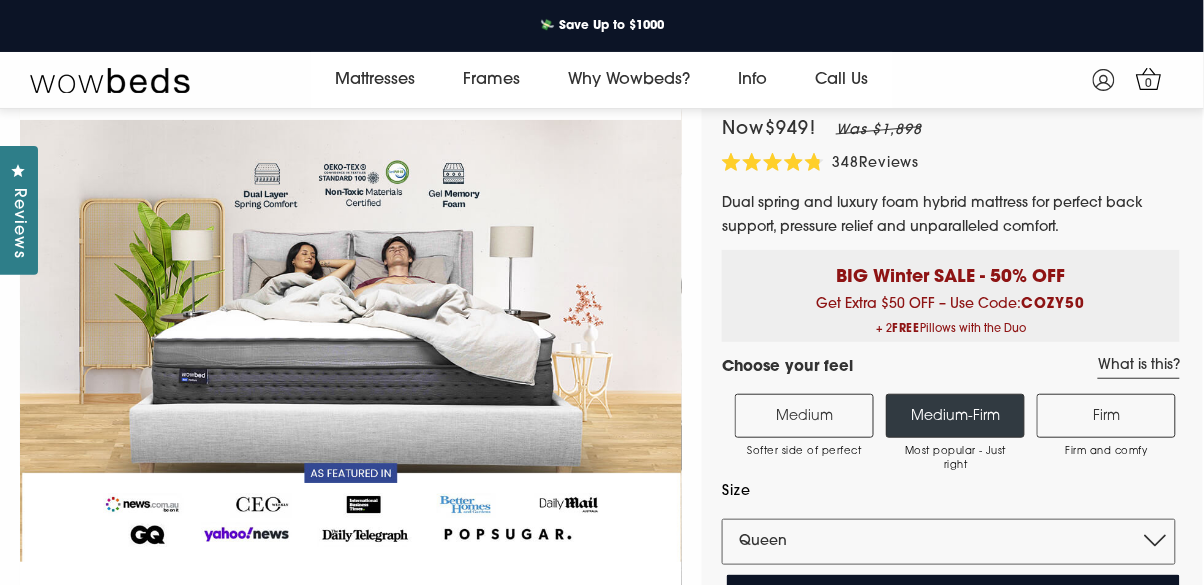 click on "Medium
Softer side of perfect" at bounding box center (804, 417) 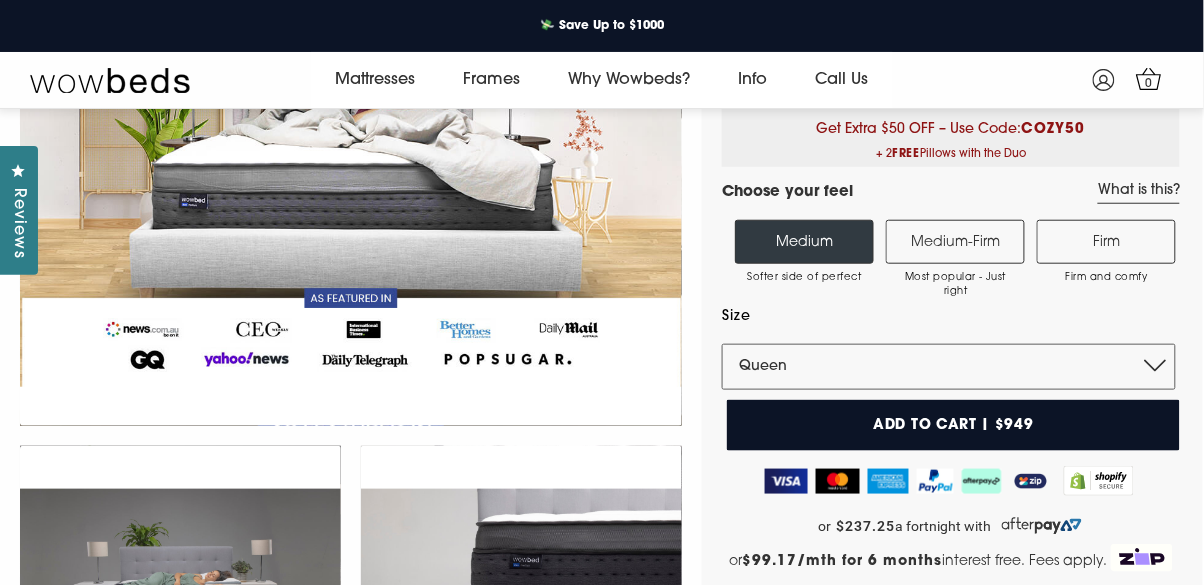scroll, scrollTop: 265, scrollLeft: 0, axis: vertical 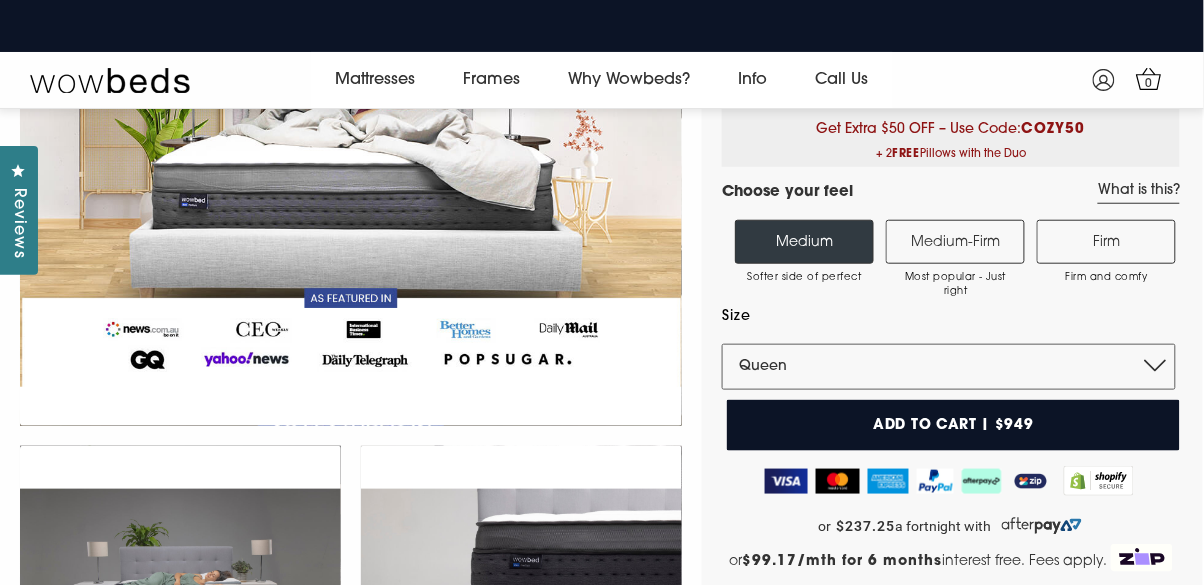 click on "Add to cart | $949" at bounding box center [953, 425] 